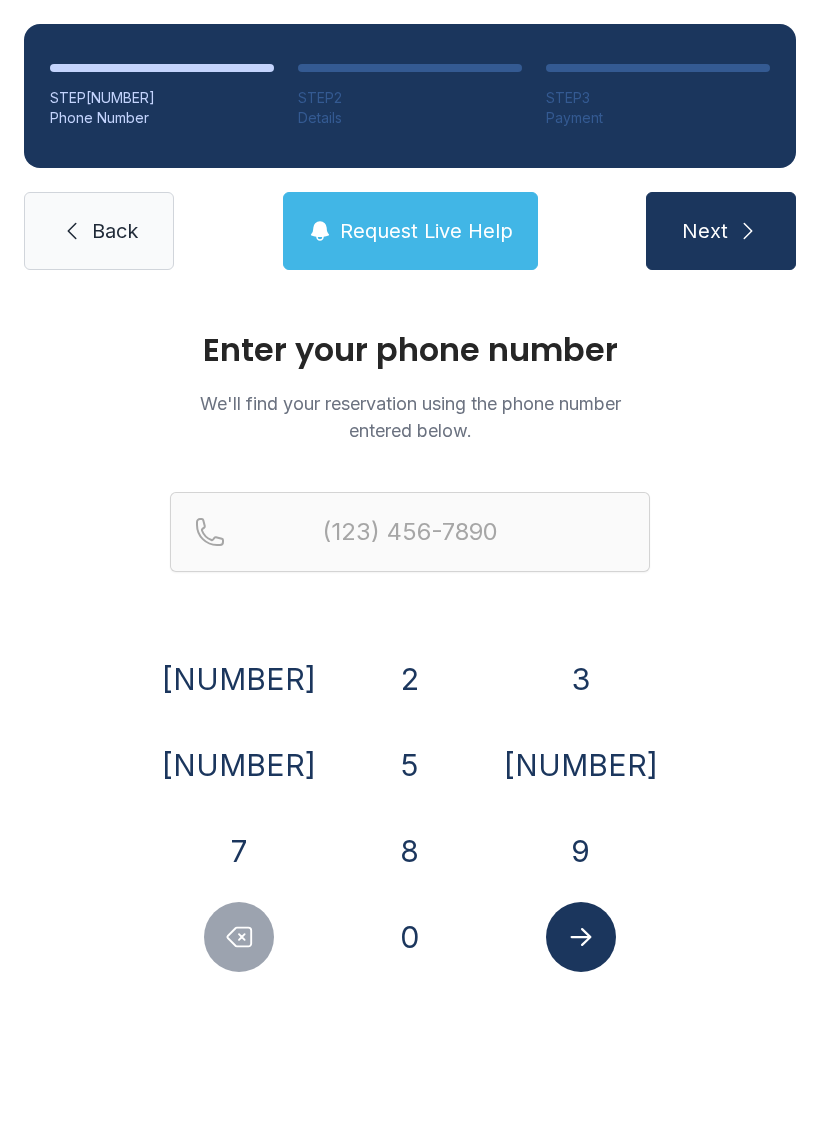 scroll, scrollTop: 0, scrollLeft: 0, axis: both 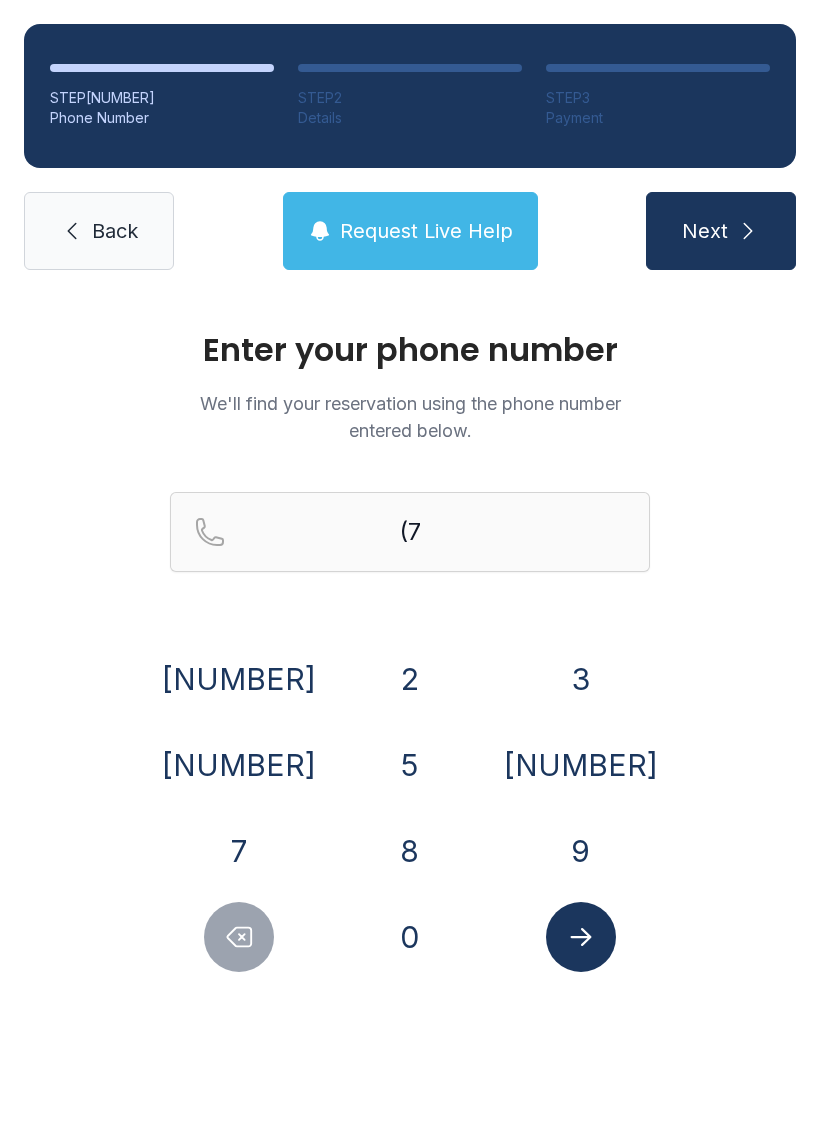 click on "0" at bounding box center [239, 679] 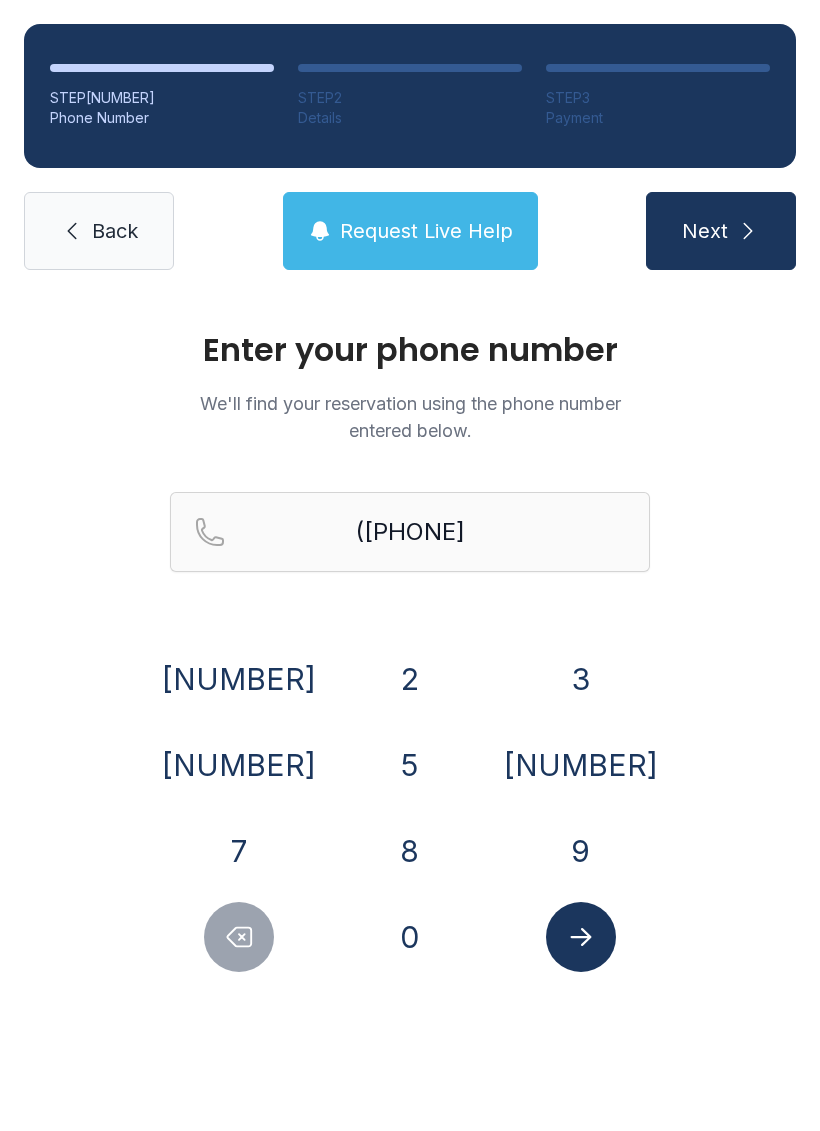 click on "3" at bounding box center (239, 679) 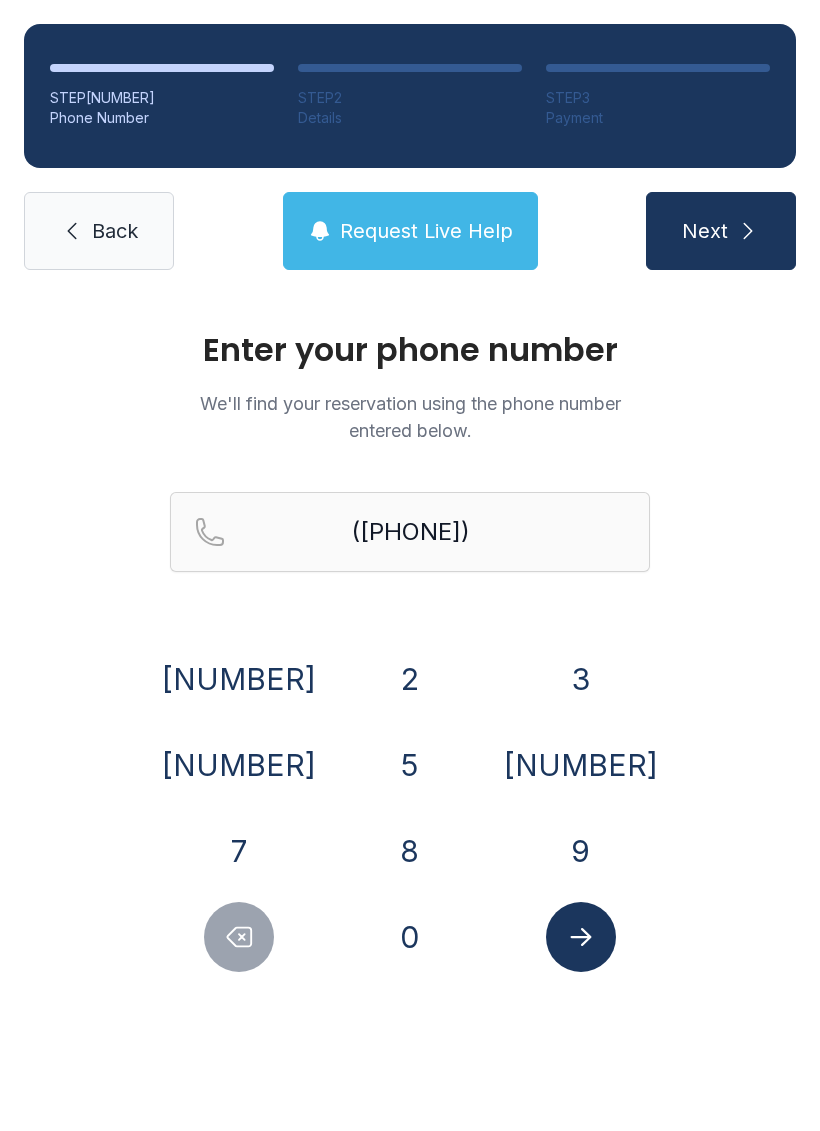 click on "7" at bounding box center (239, 679) 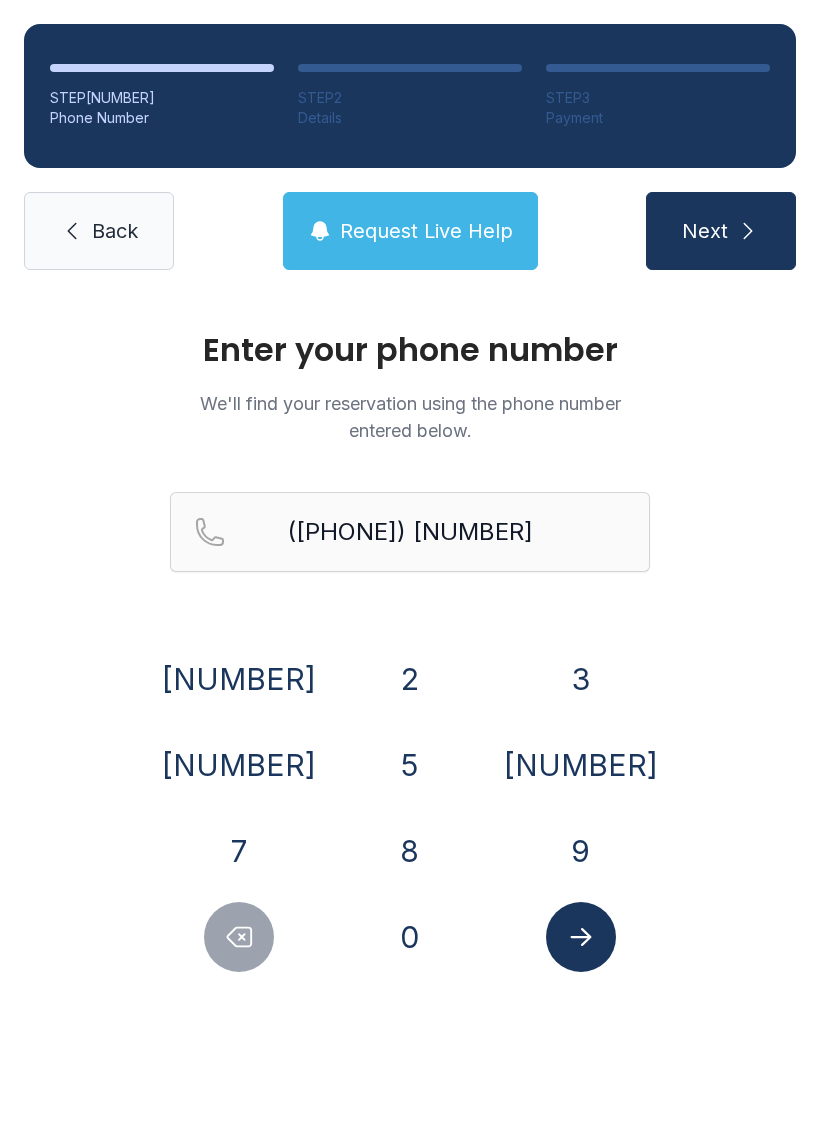 click on "8" at bounding box center [239, 679] 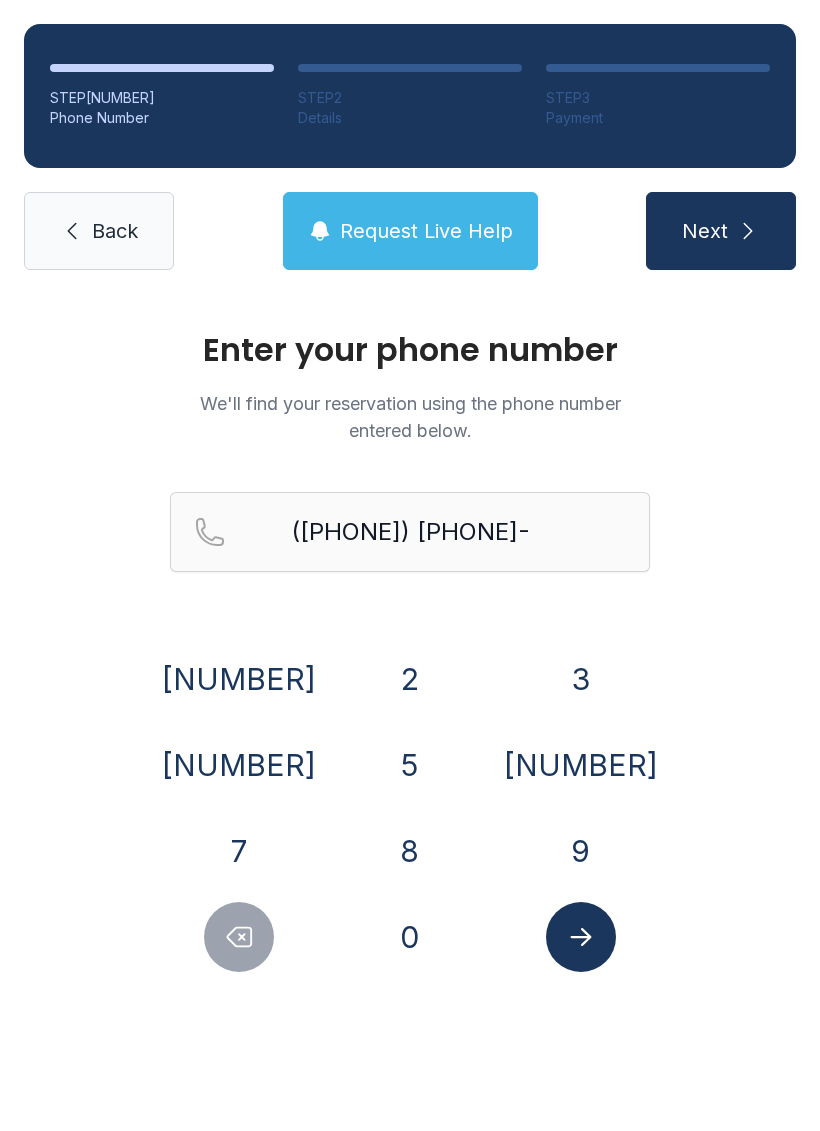 click on "2" at bounding box center (239, 679) 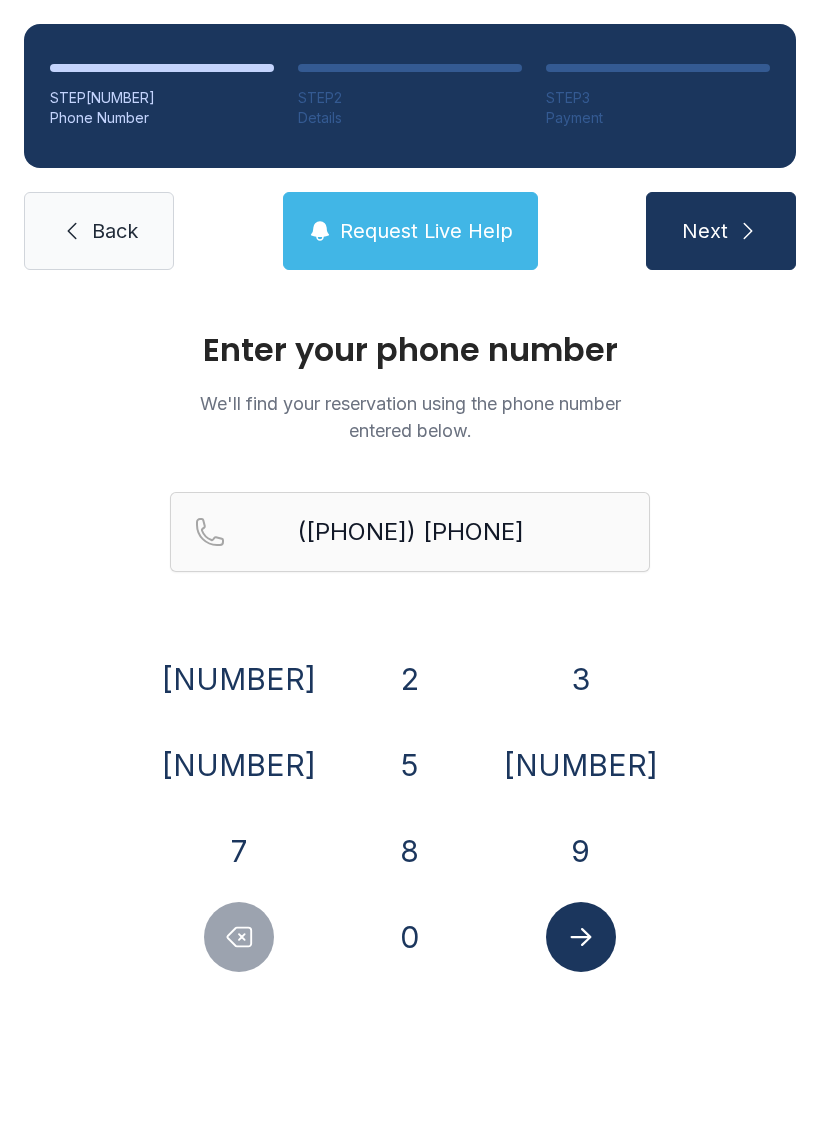 click on "7" at bounding box center [239, 679] 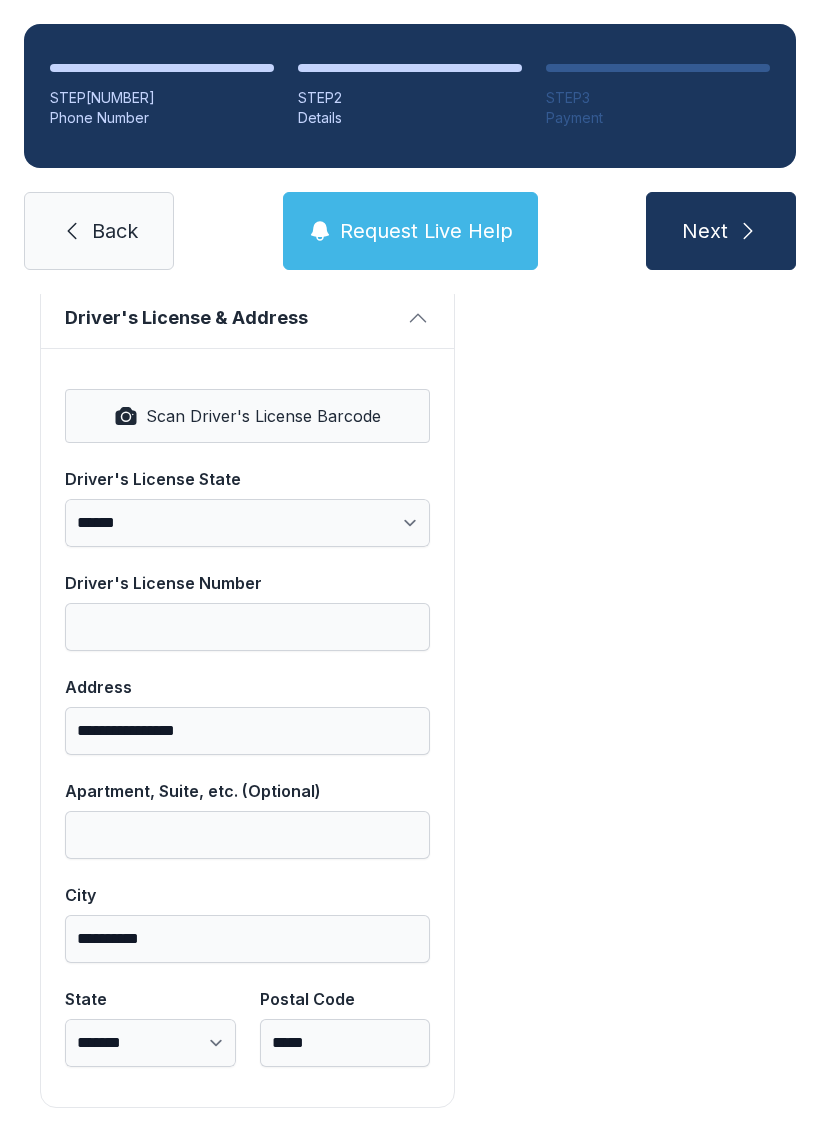 scroll, scrollTop: 787, scrollLeft: 0, axis: vertical 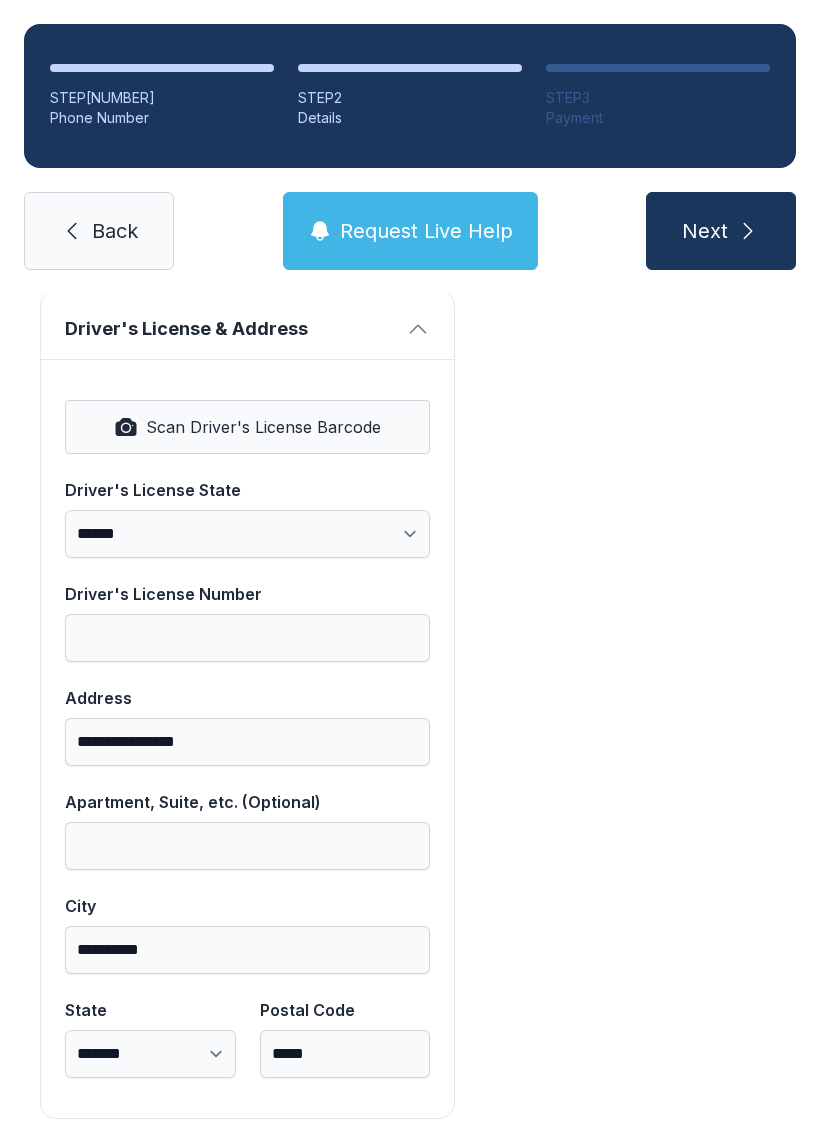 click on "Scan Driver's License Barcode" at bounding box center (247, 427) 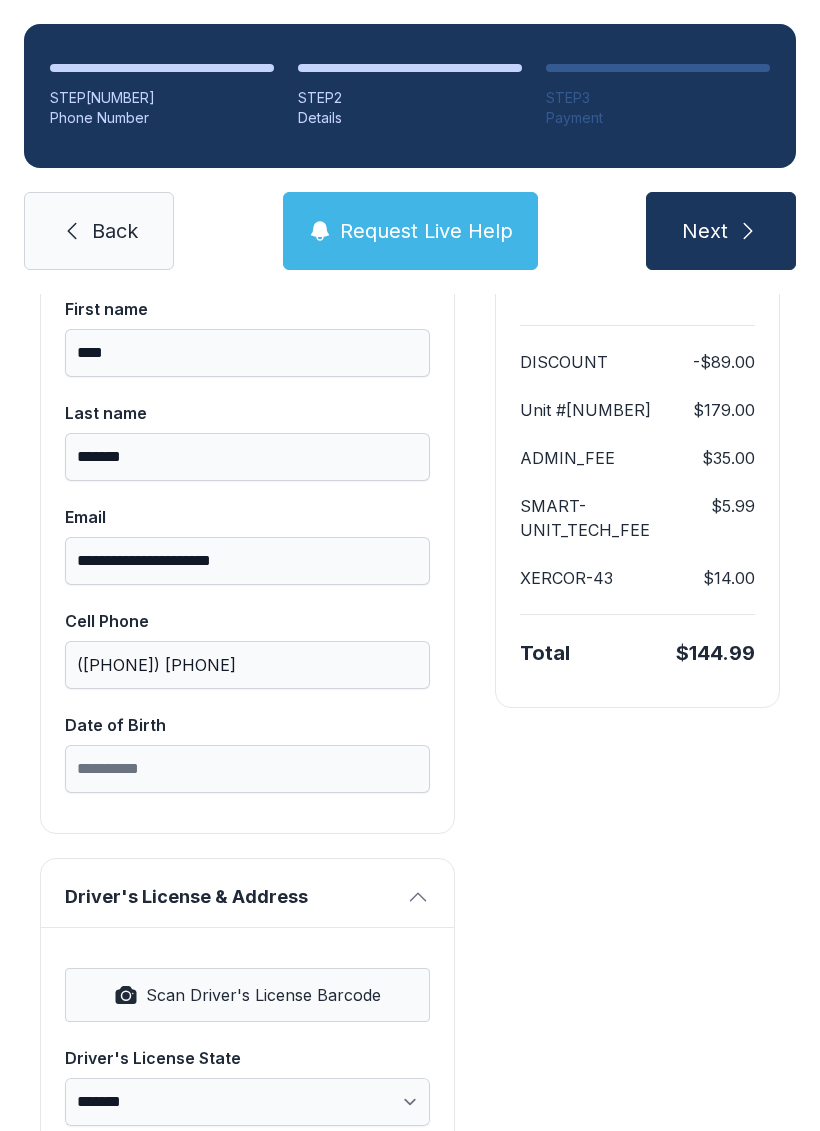 scroll, scrollTop: 214, scrollLeft: 0, axis: vertical 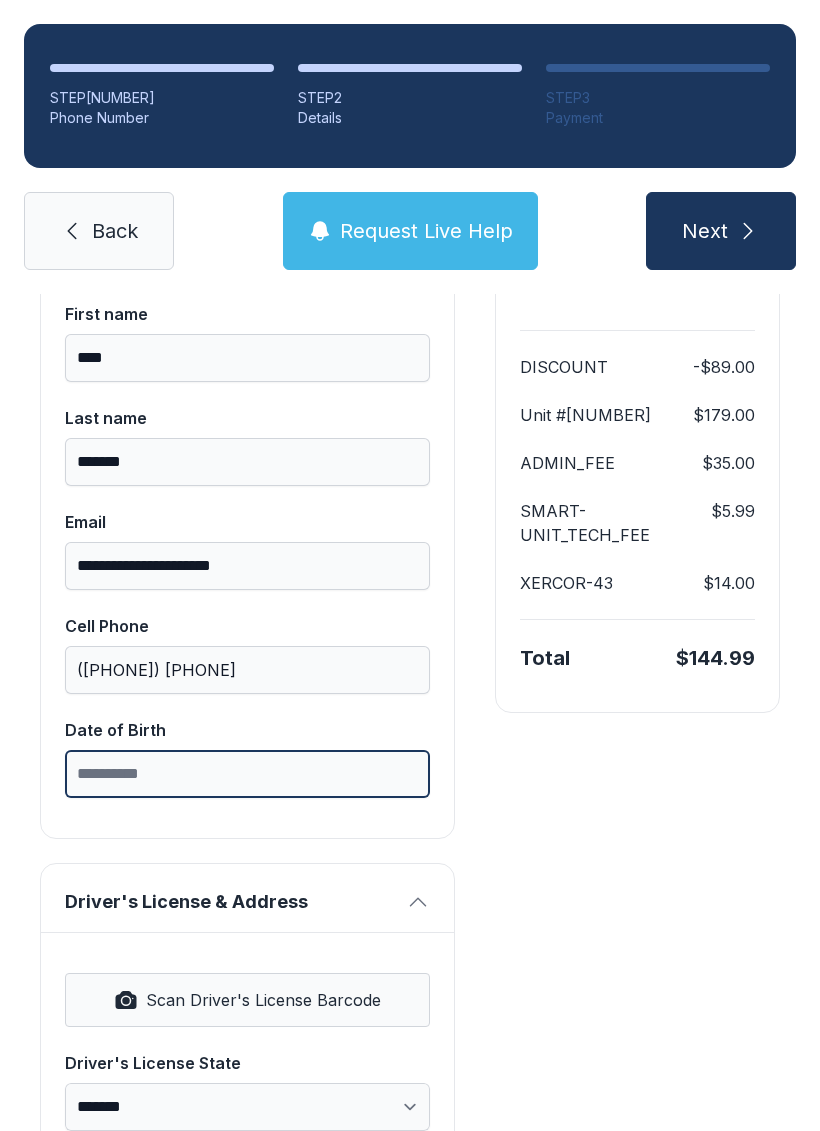 click on "Date of Birth" at bounding box center (247, 774) 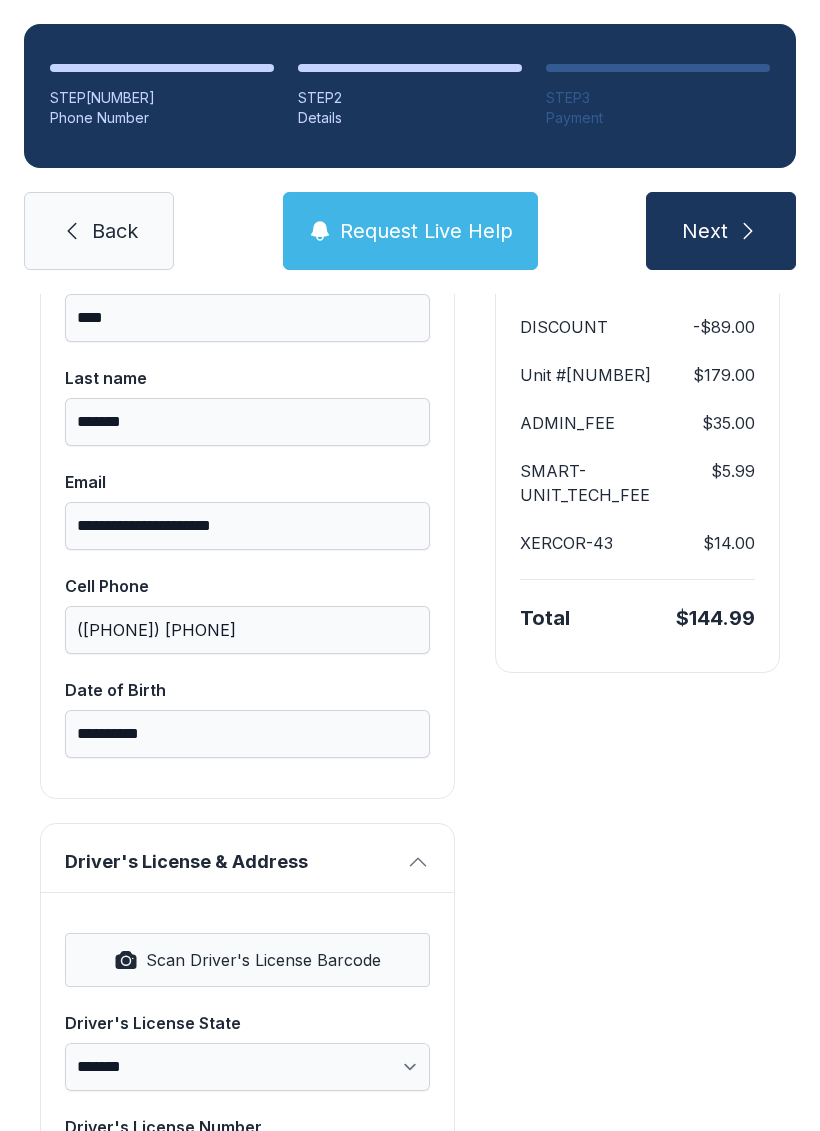 scroll, scrollTop: 179, scrollLeft: 0, axis: vertical 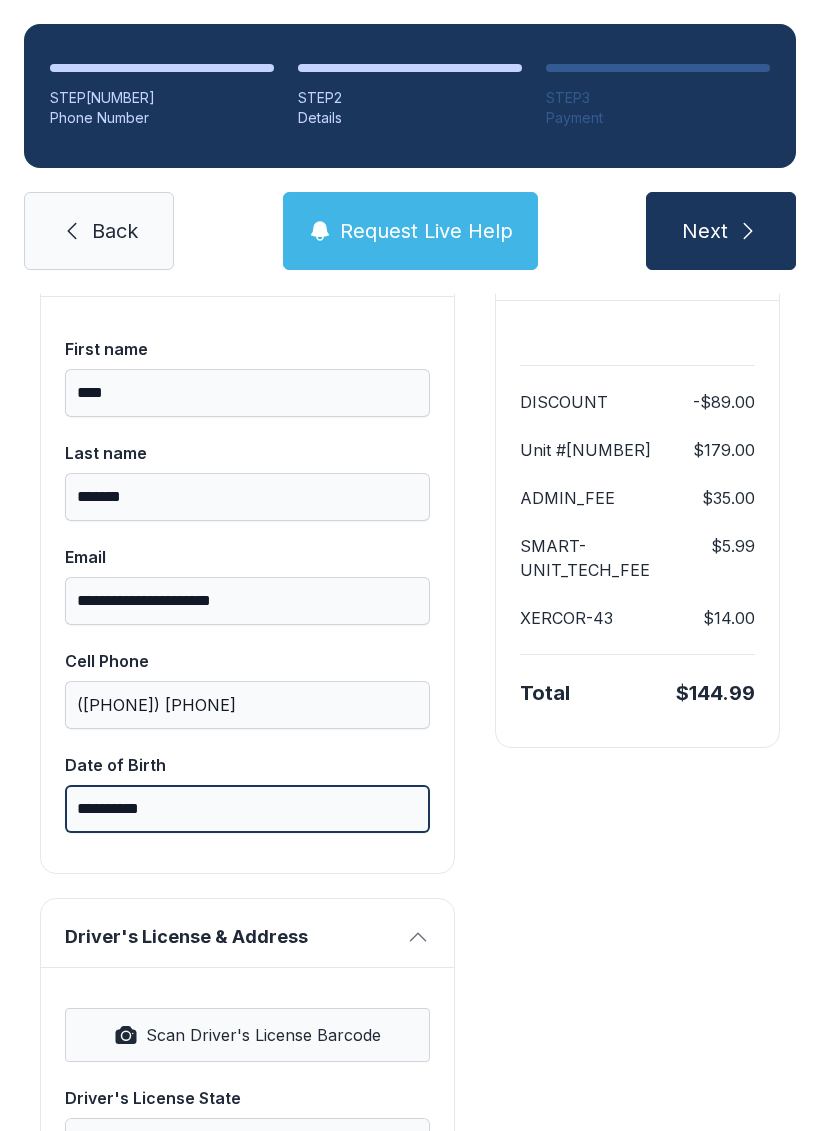 type on "**********" 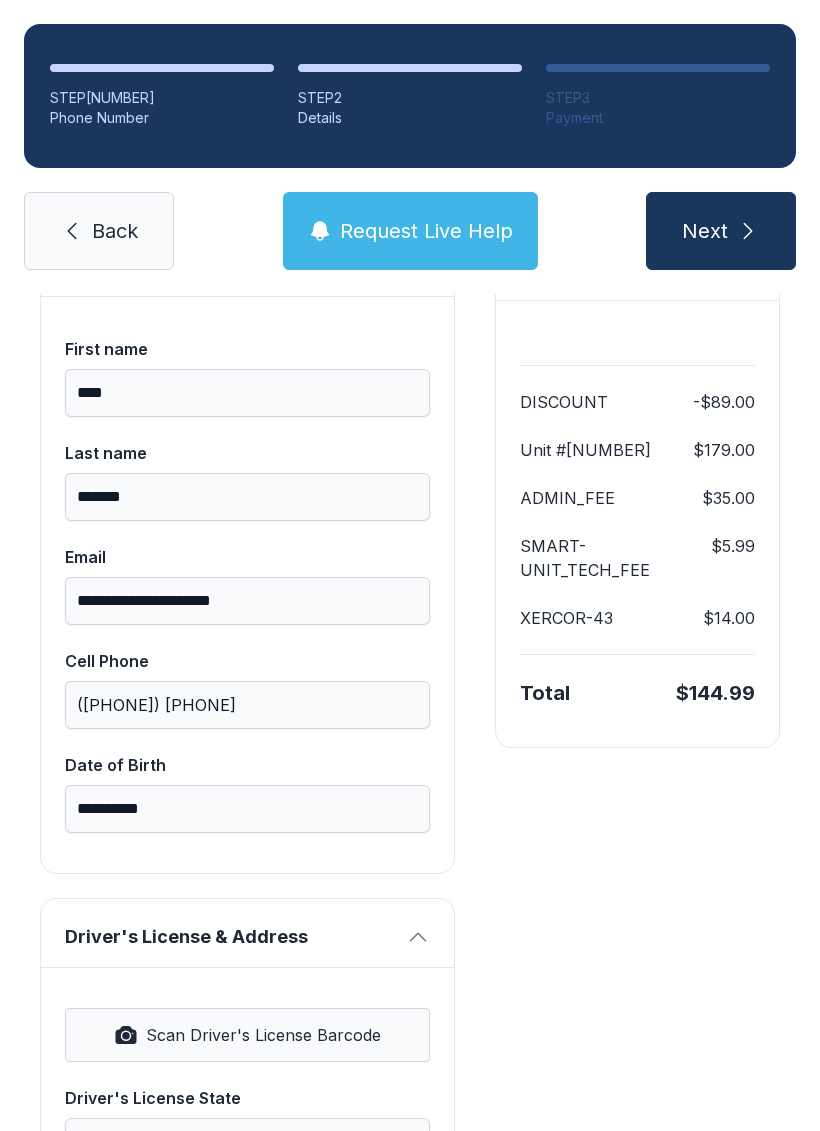 click on "Next" at bounding box center [721, 231] 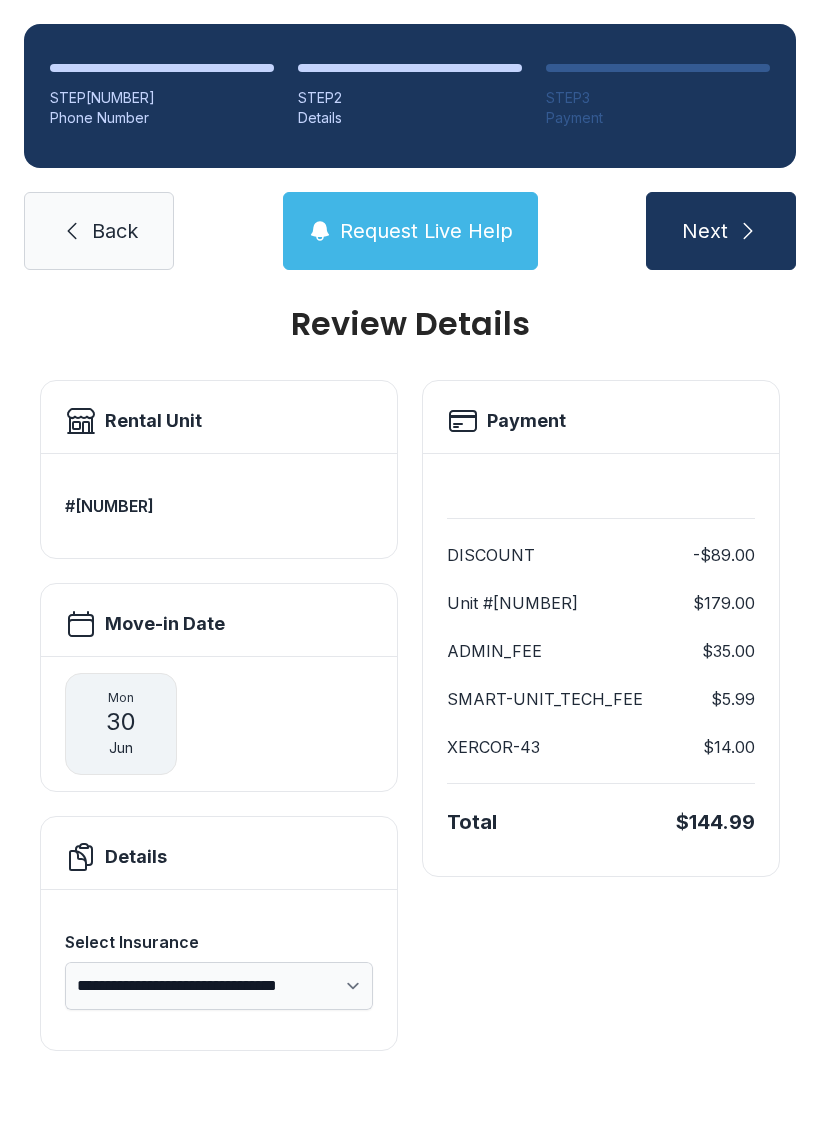 scroll, scrollTop: 0, scrollLeft: 0, axis: both 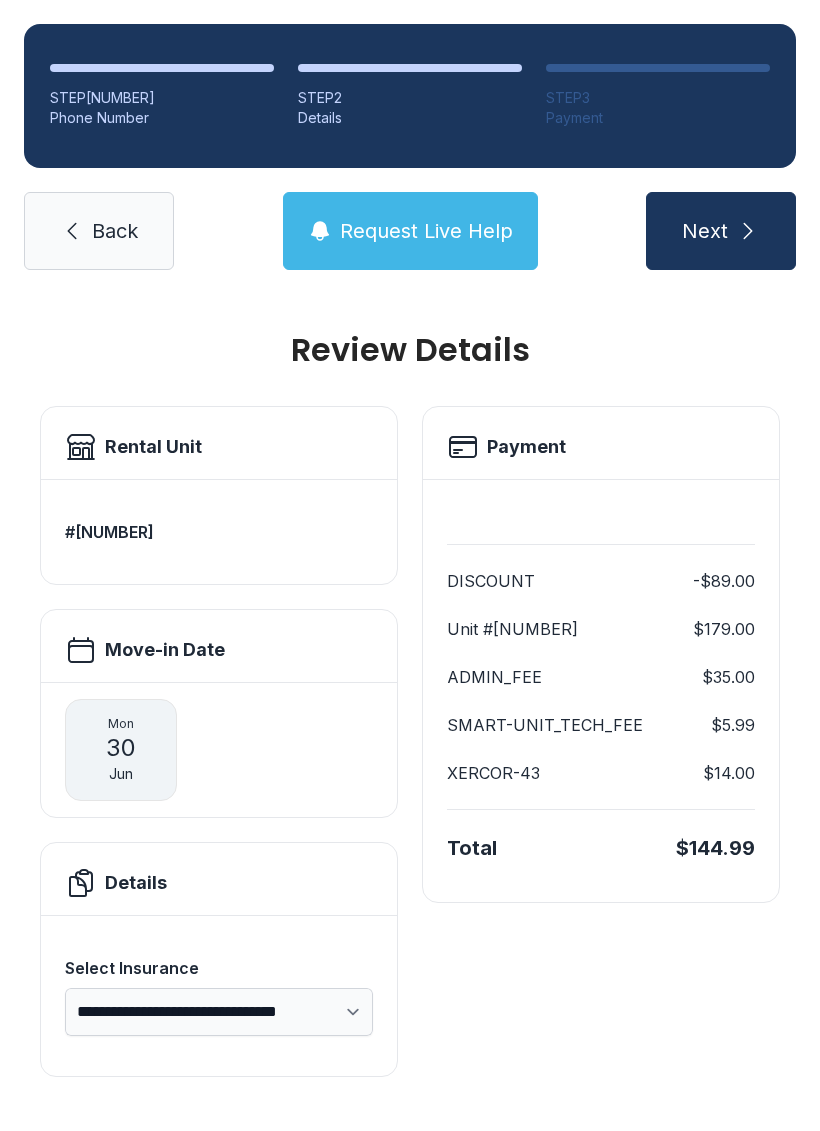 click on "Next" at bounding box center [721, 231] 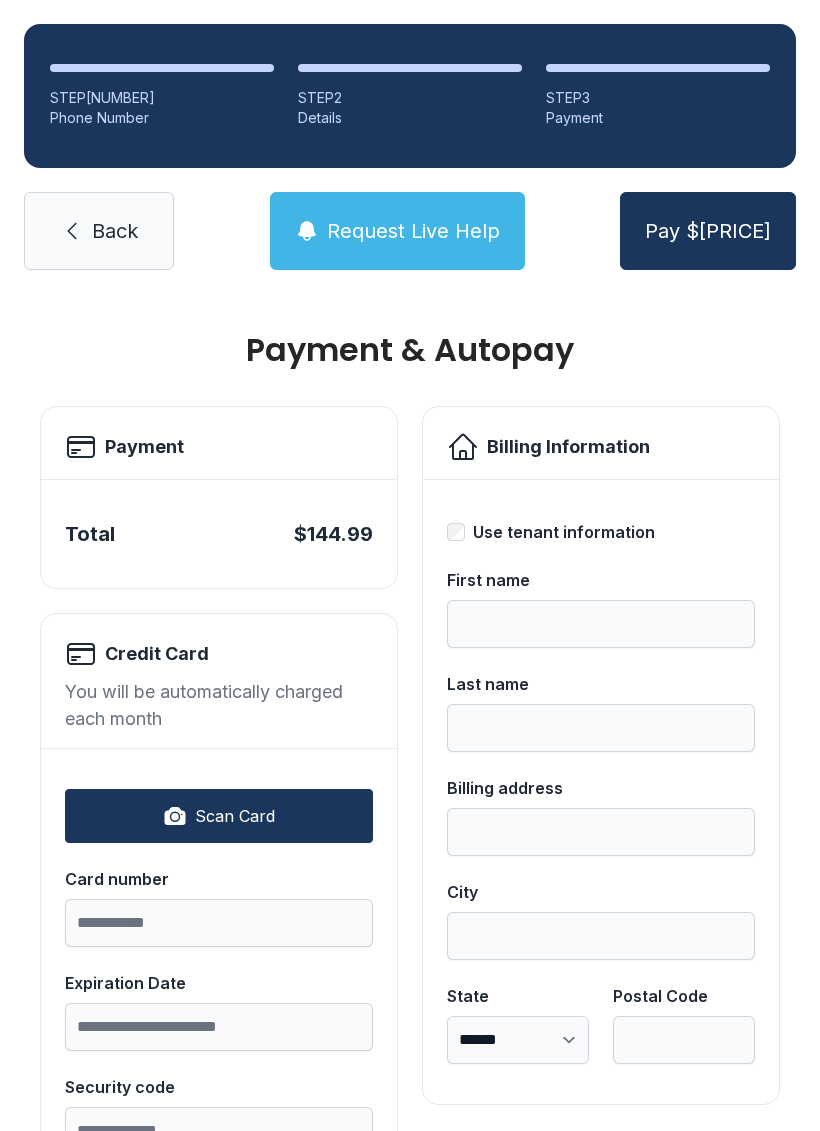 click on "Scan Card" at bounding box center [219, 816] 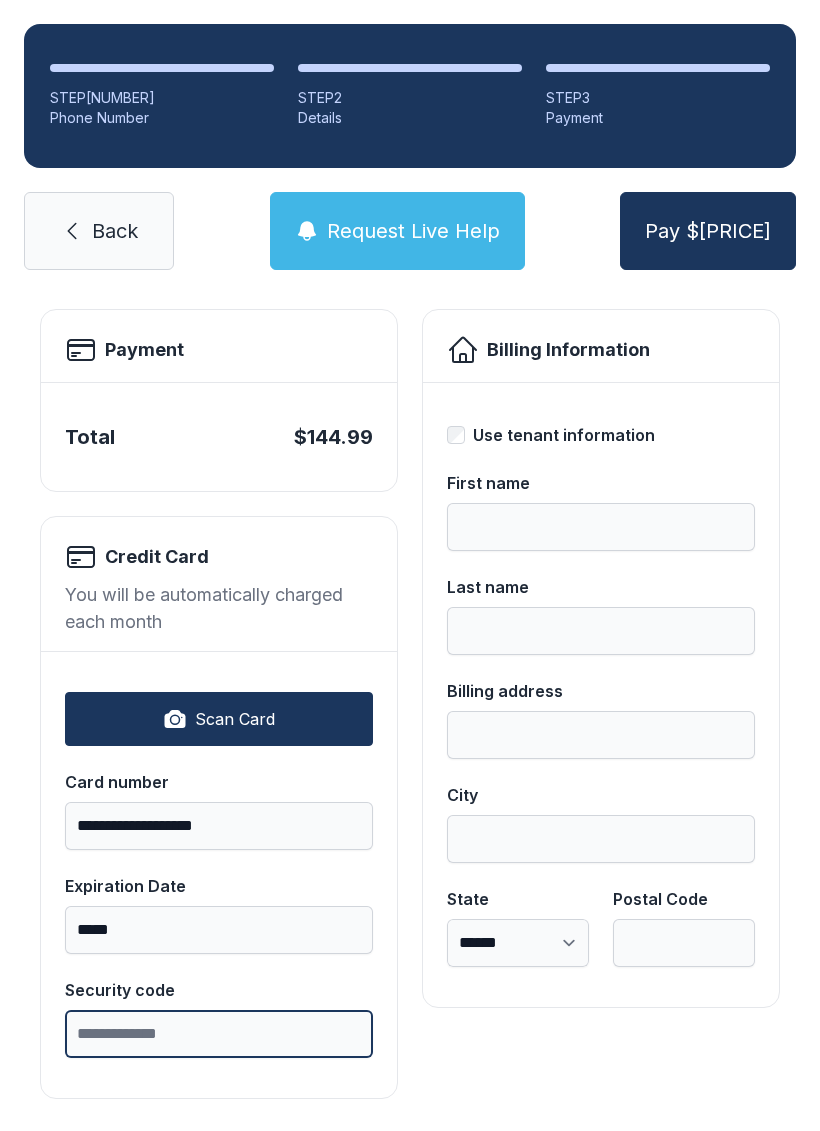 click on "Security code" at bounding box center [219, 1034] 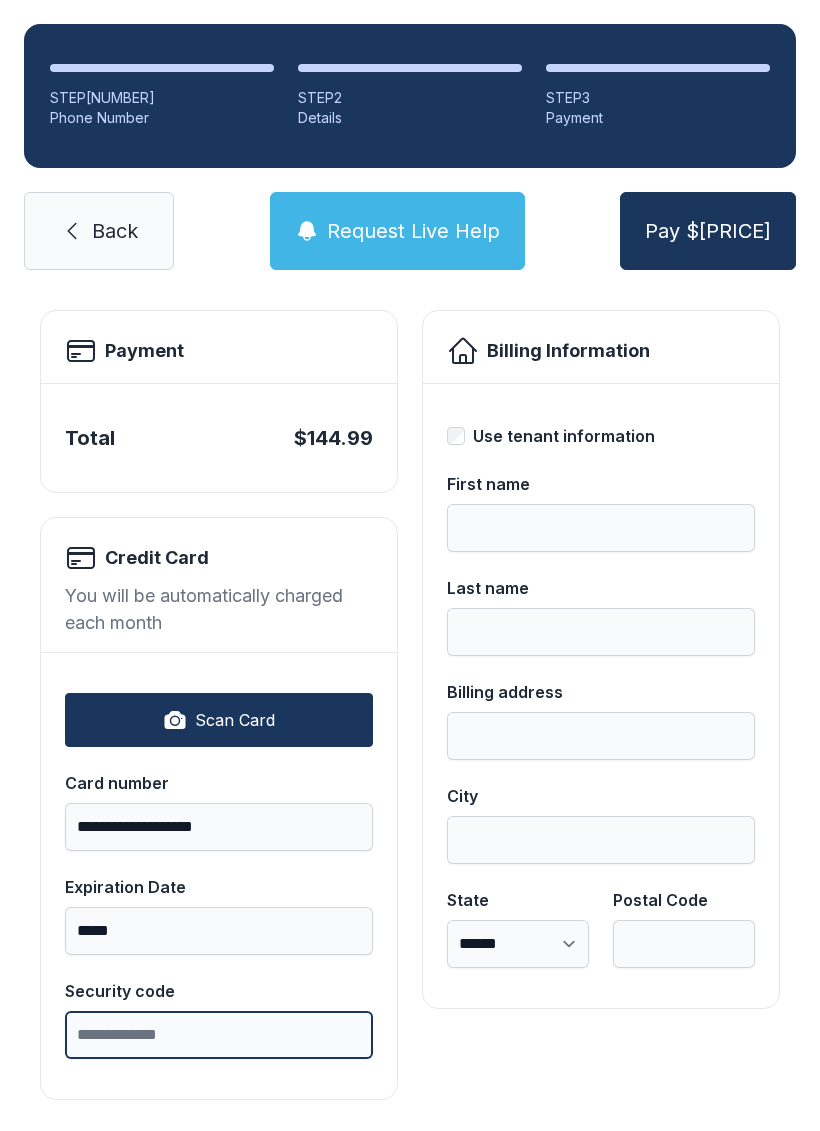scroll, scrollTop: 49, scrollLeft: 0, axis: vertical 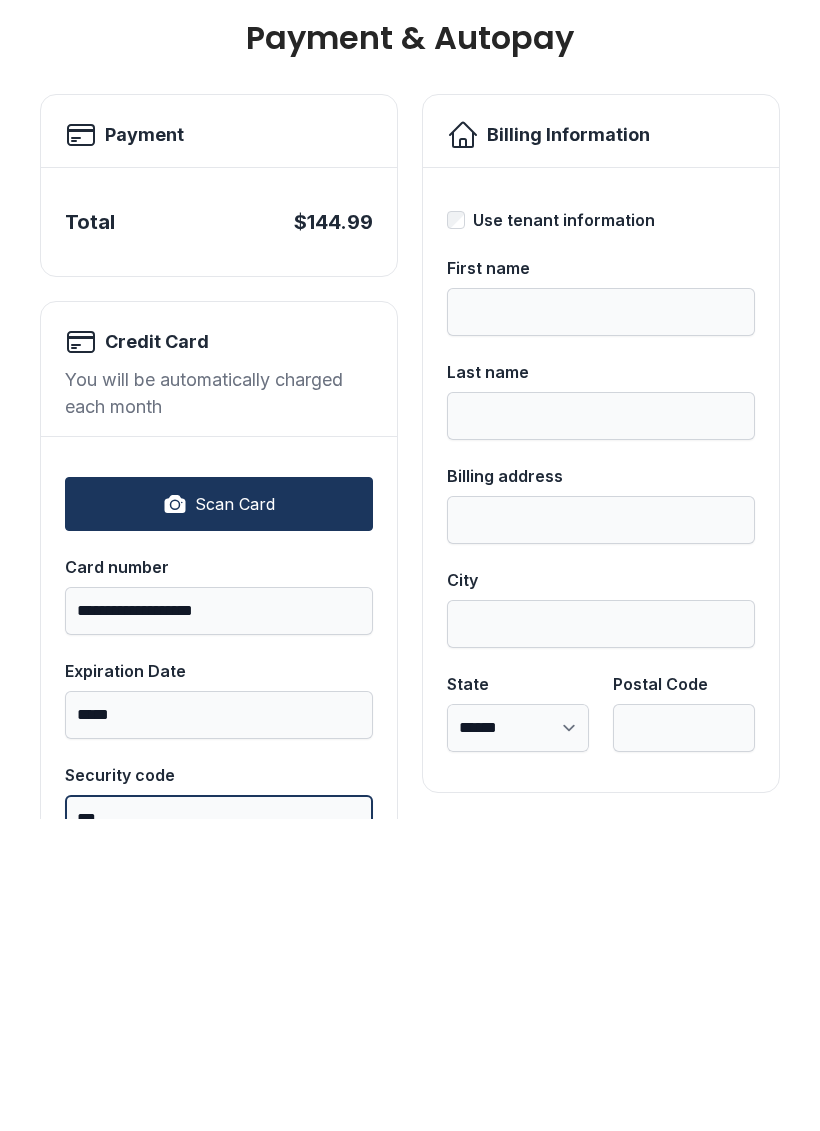 type on "***" 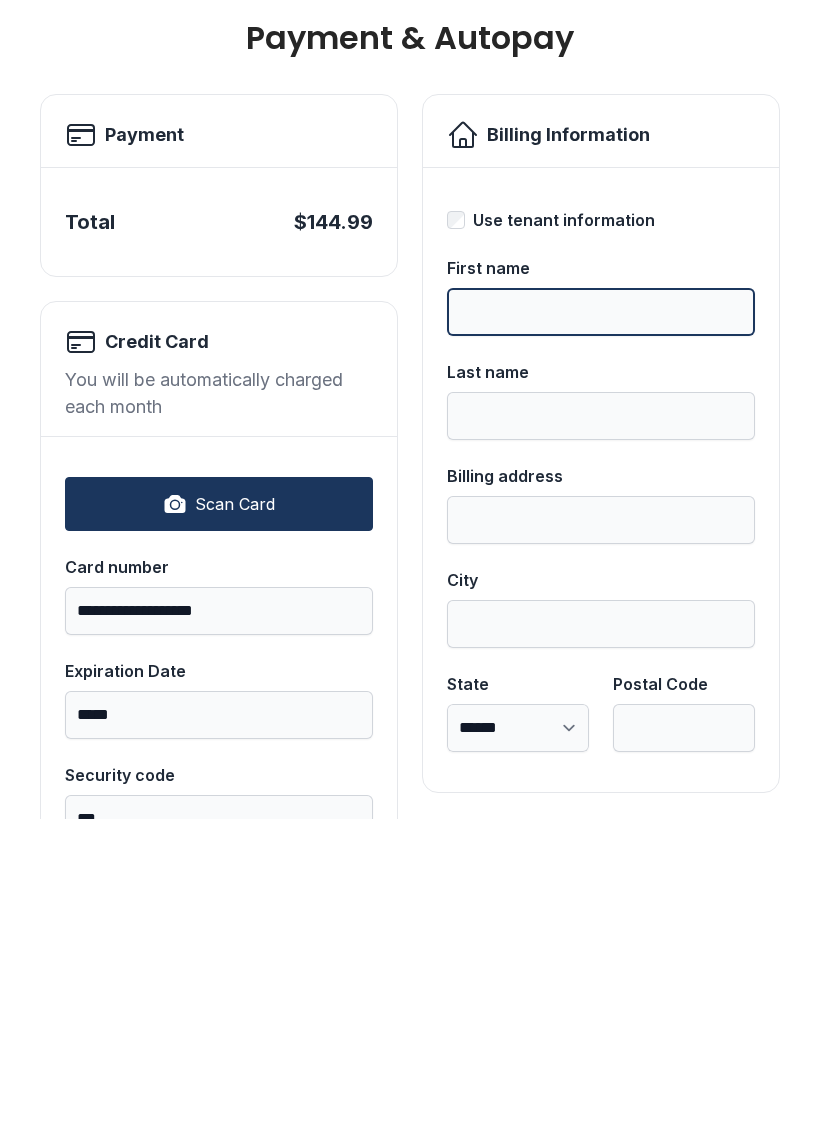 click on "First name" at bounding box center [601, 624] 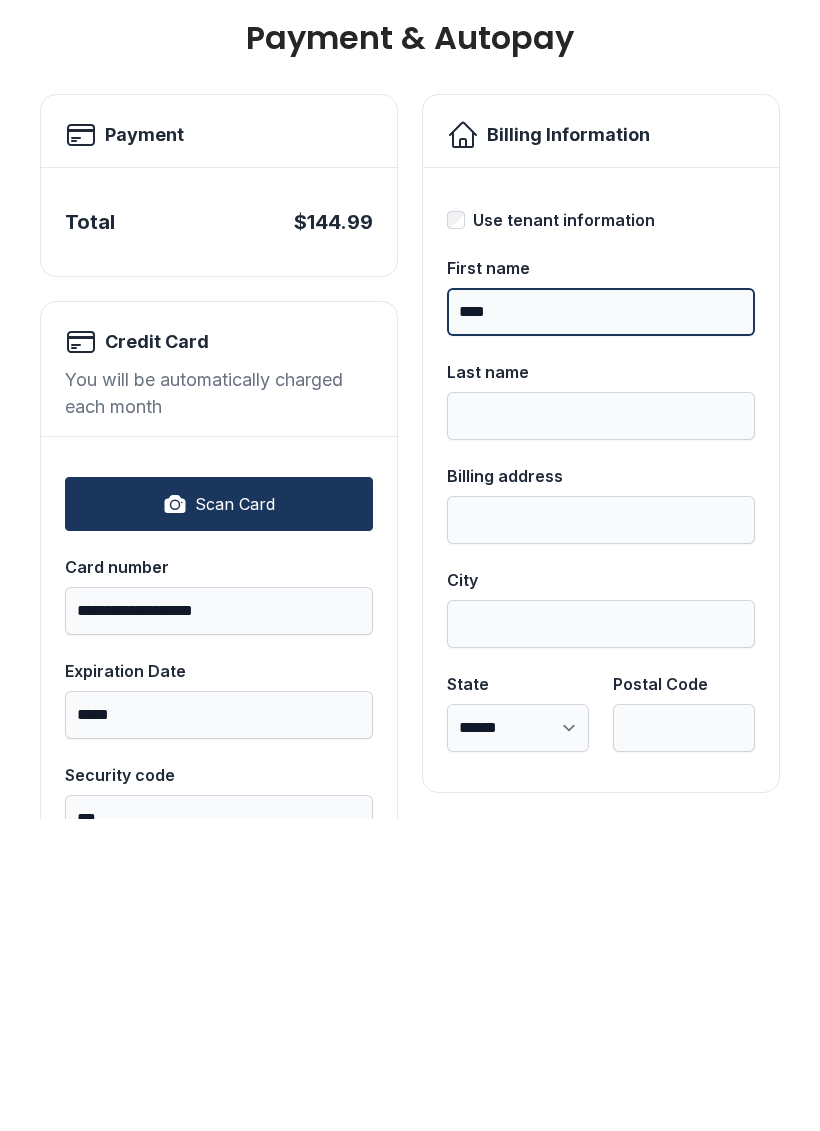 type on "****" 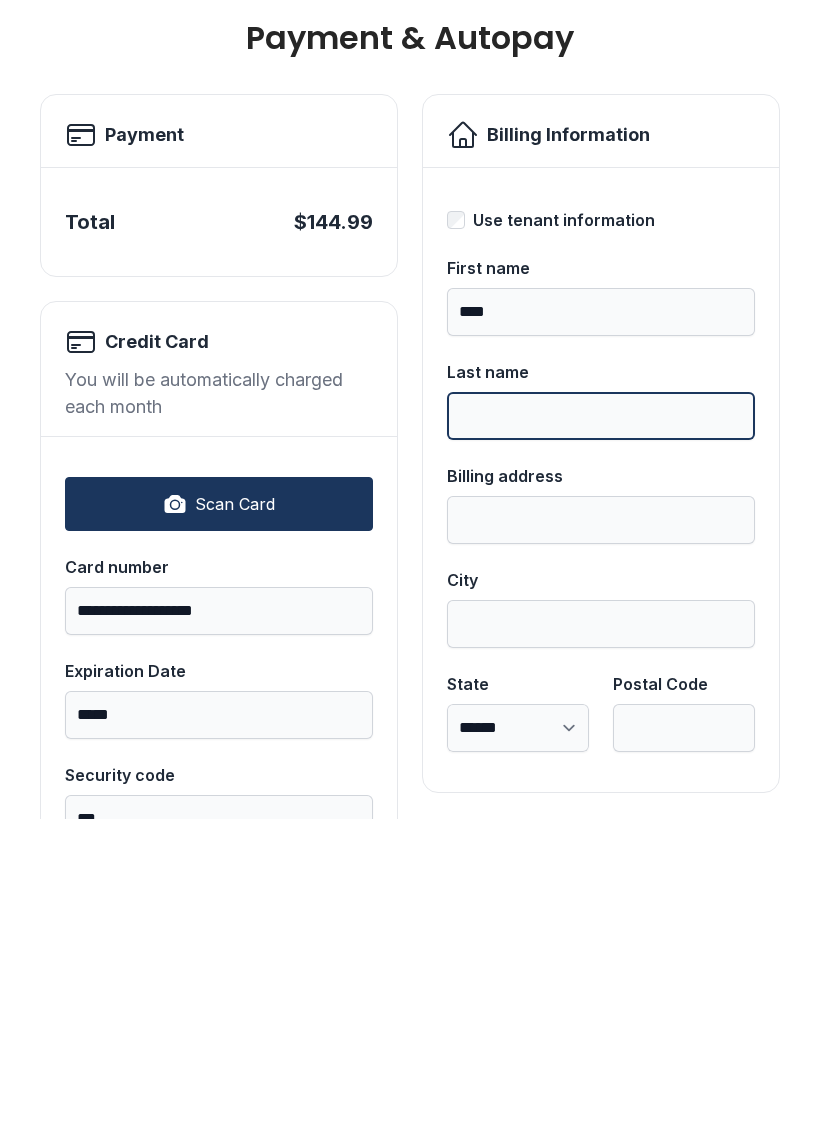 click on "Last name" at bounding box center (601, 728) 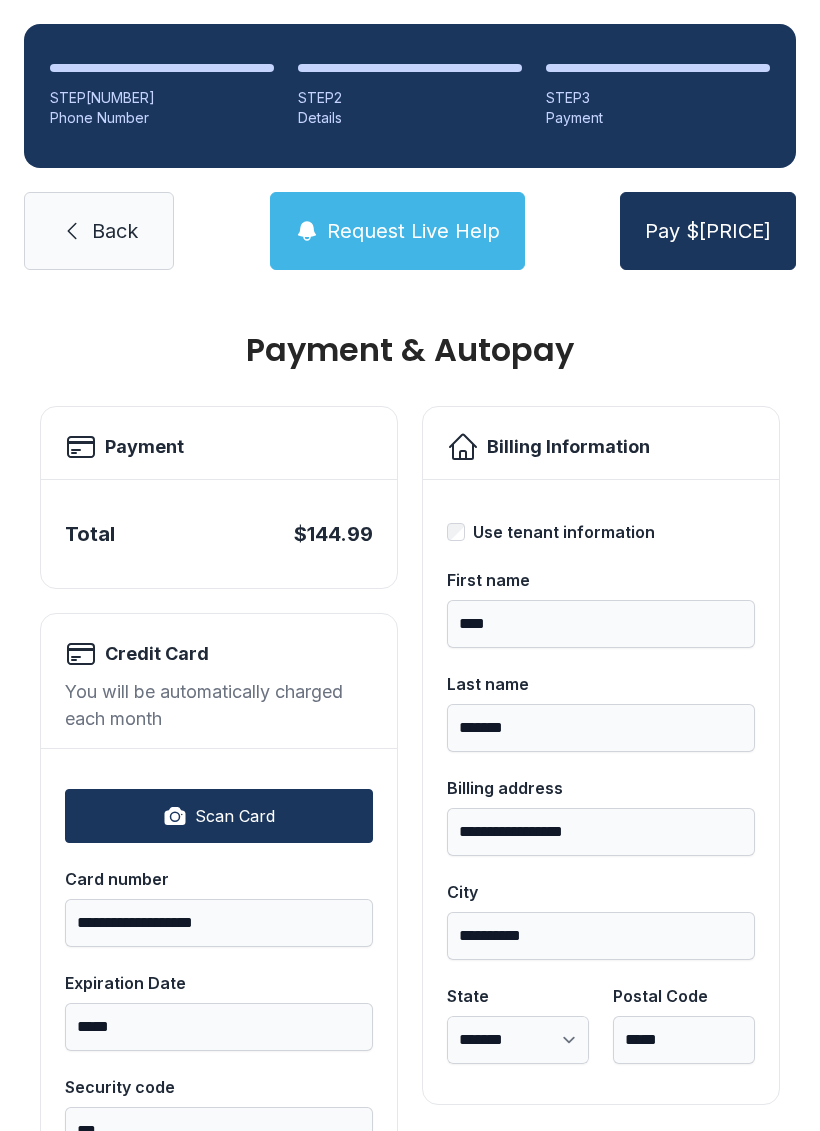 scroll, scrollTop: 0, scrollLeft: 0, axis: both 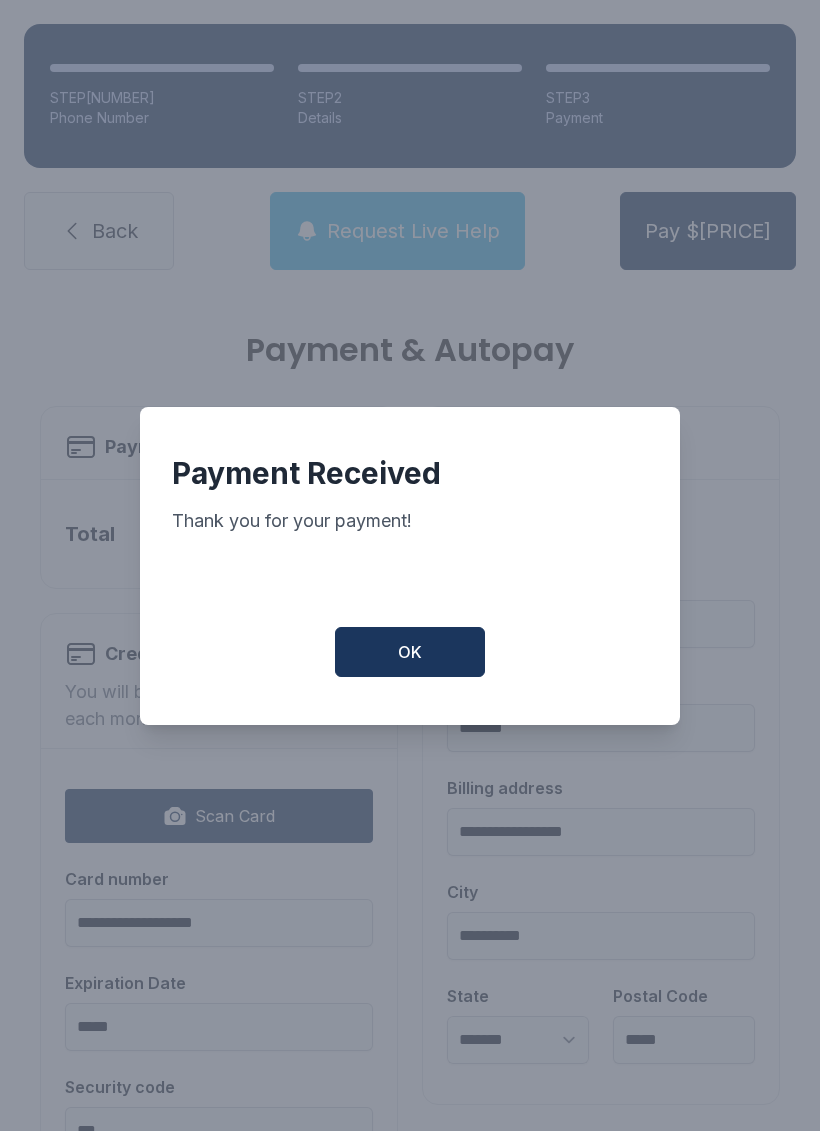 click on "OK" at bounding box center (410, 652) 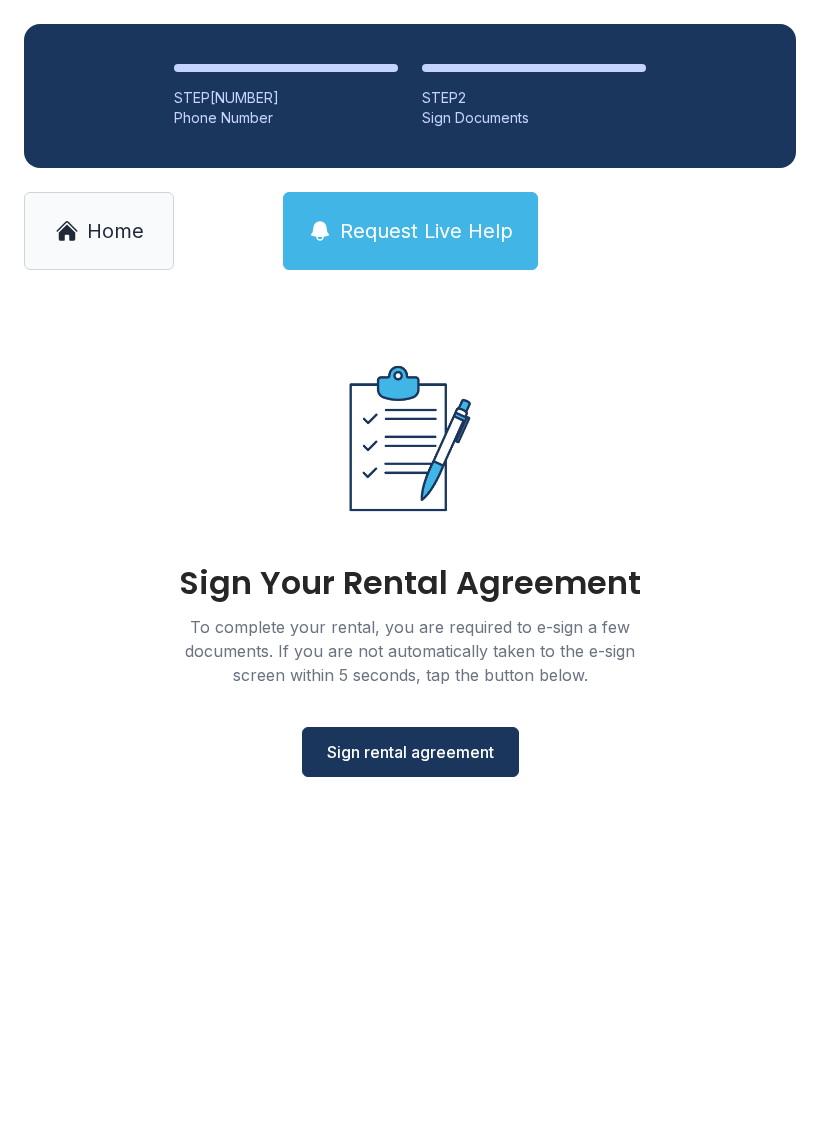 scroll, scrollTop: 0, scrollLeft: 0, axis: both 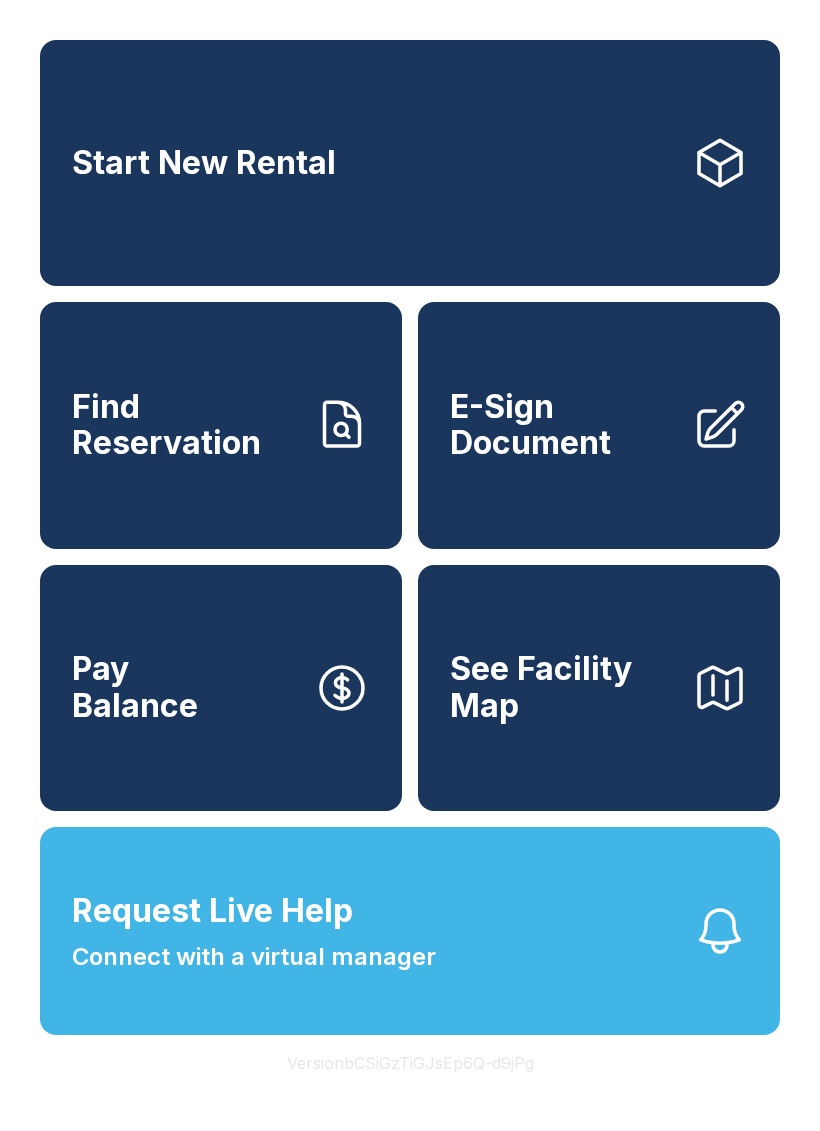 click on "Request Live Help Connect with a virtual manager" at bounding box center [410, 931] 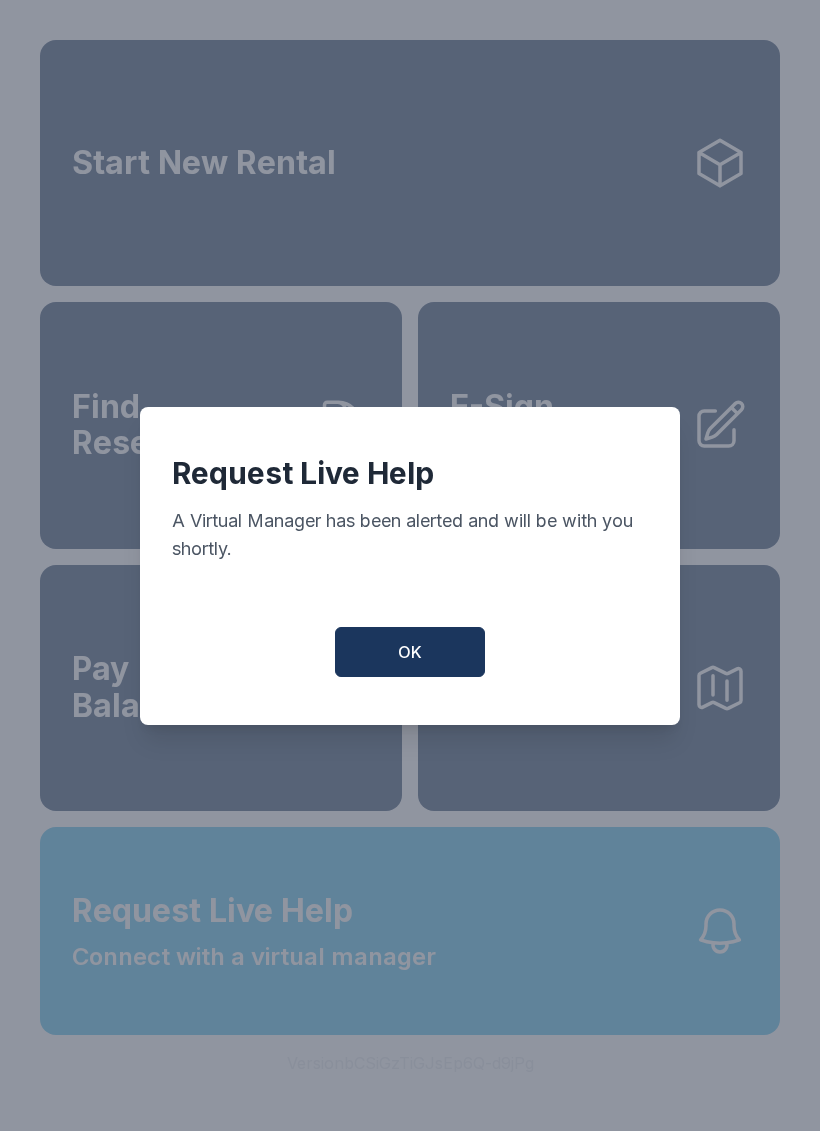 click on "OK" at bounding box center [410, 652] 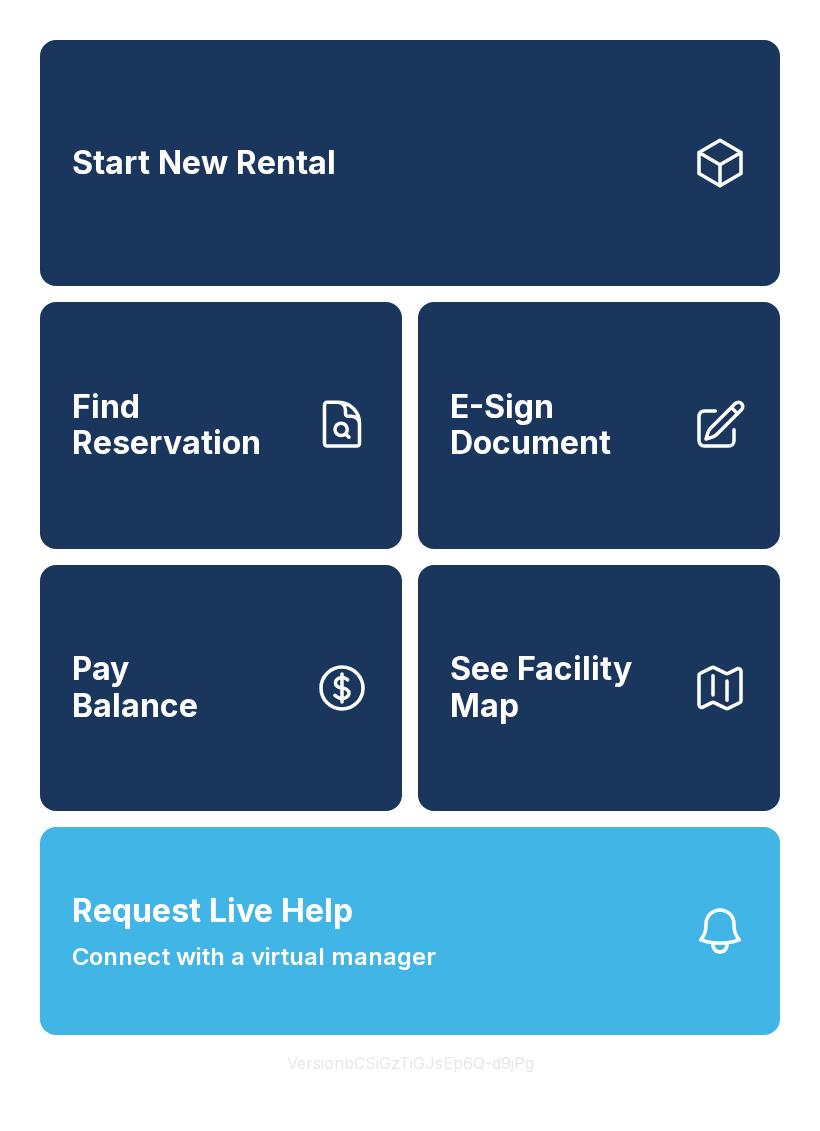 click on "See Facility Map" at bounding box center [563, 687] 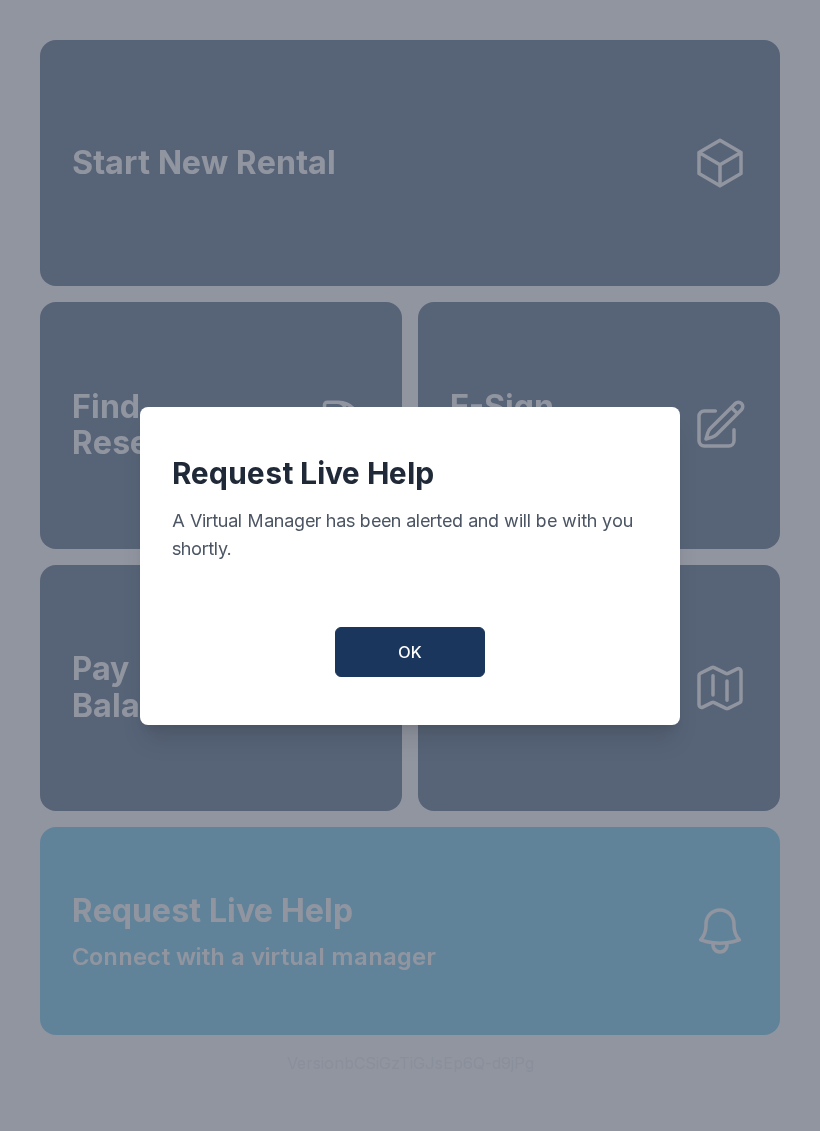 click on "OK" at bounding box center [410, 652] 